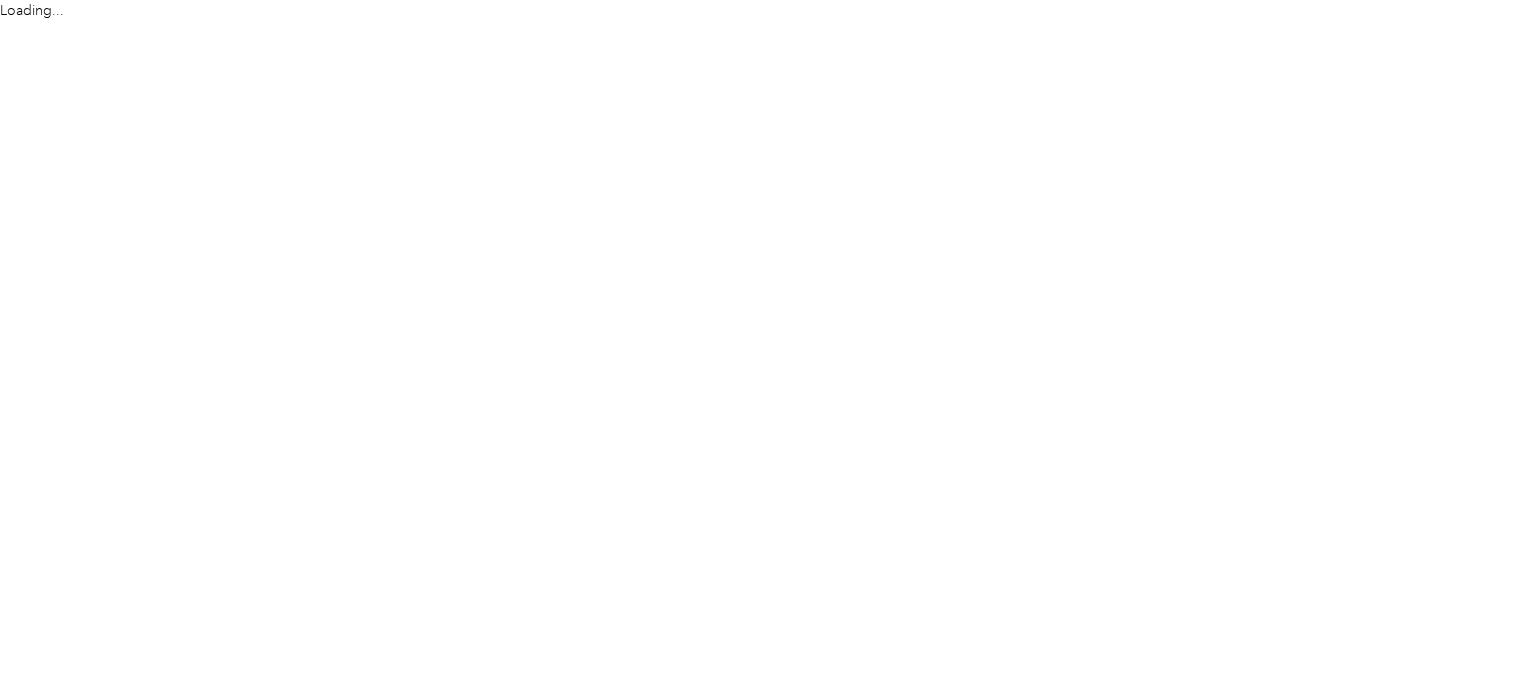 scroll, scrollTop: 0, scrollLeft: 0, axis: both 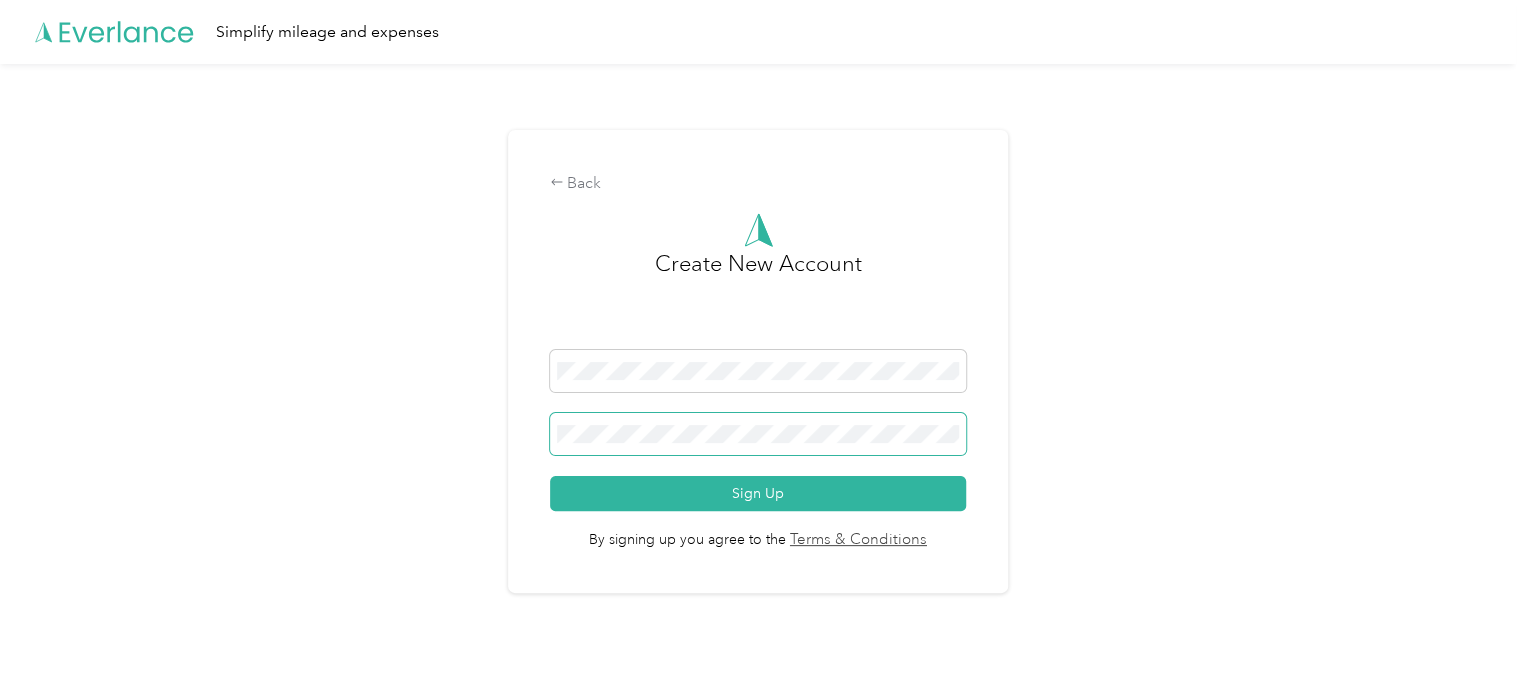 click on "Back Create New Account Sign Up By signing up you agree to the Terms & Conditions" at bounding box center [758, 361] 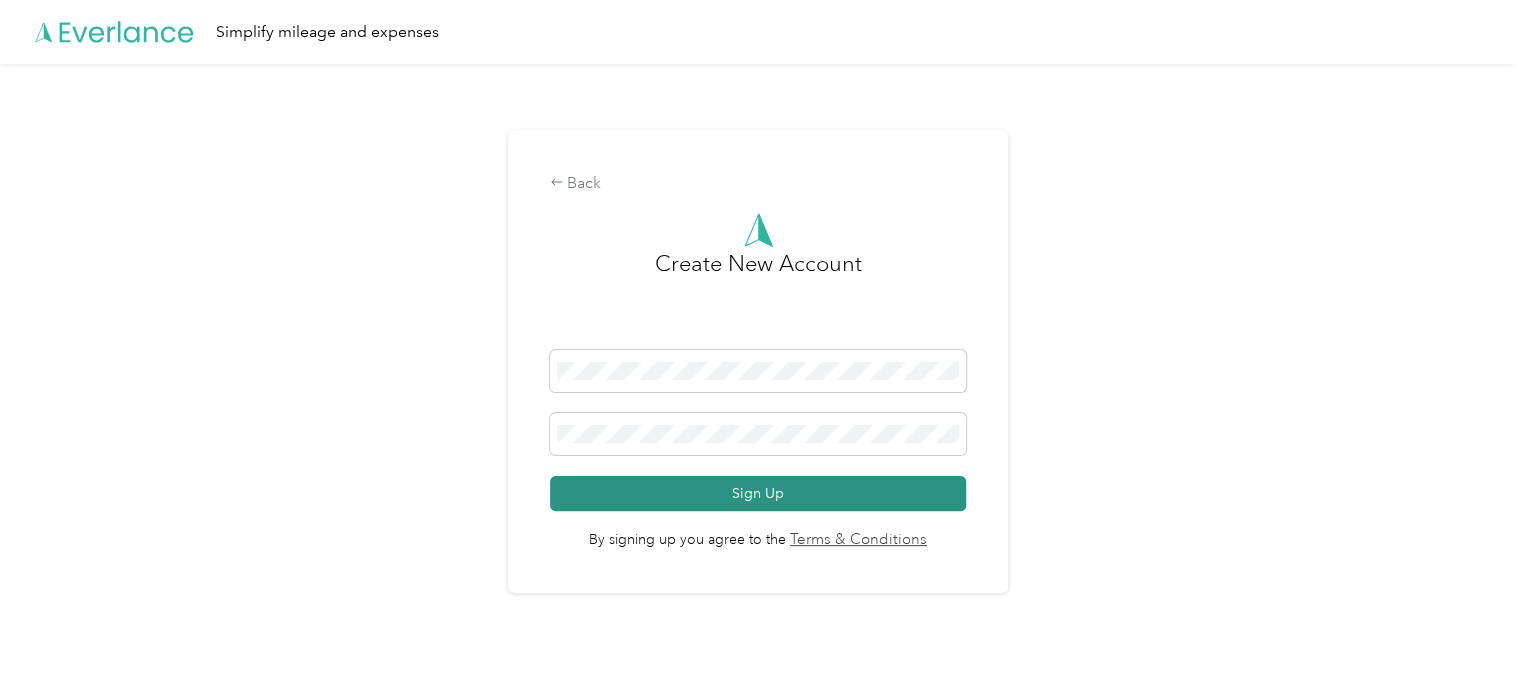 click on "Sign Up" at bounding box center (758, 493) 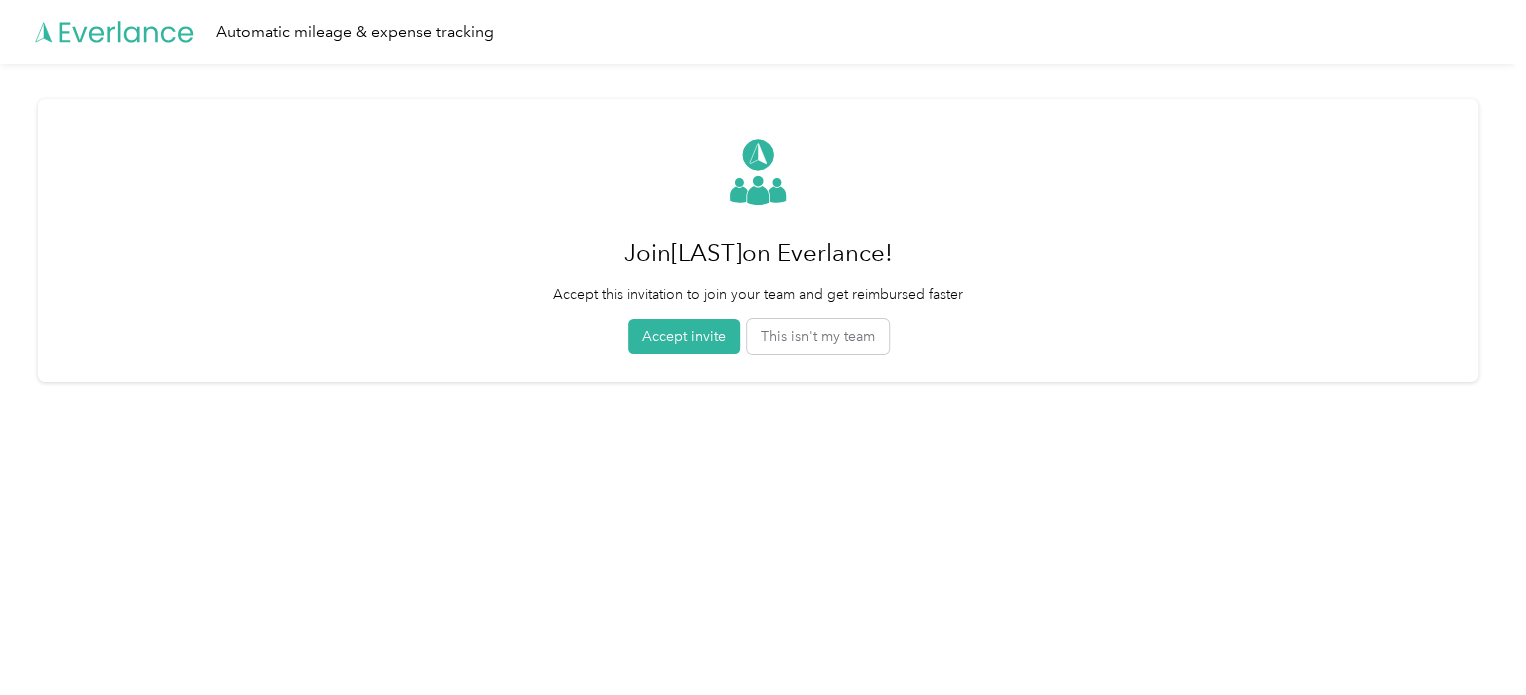 click on "Join [LAST] on Everlance! Accept this invitation to join your team and get reimbursed faster Accept invite This isn't my team" at bounding box center (758, 240) 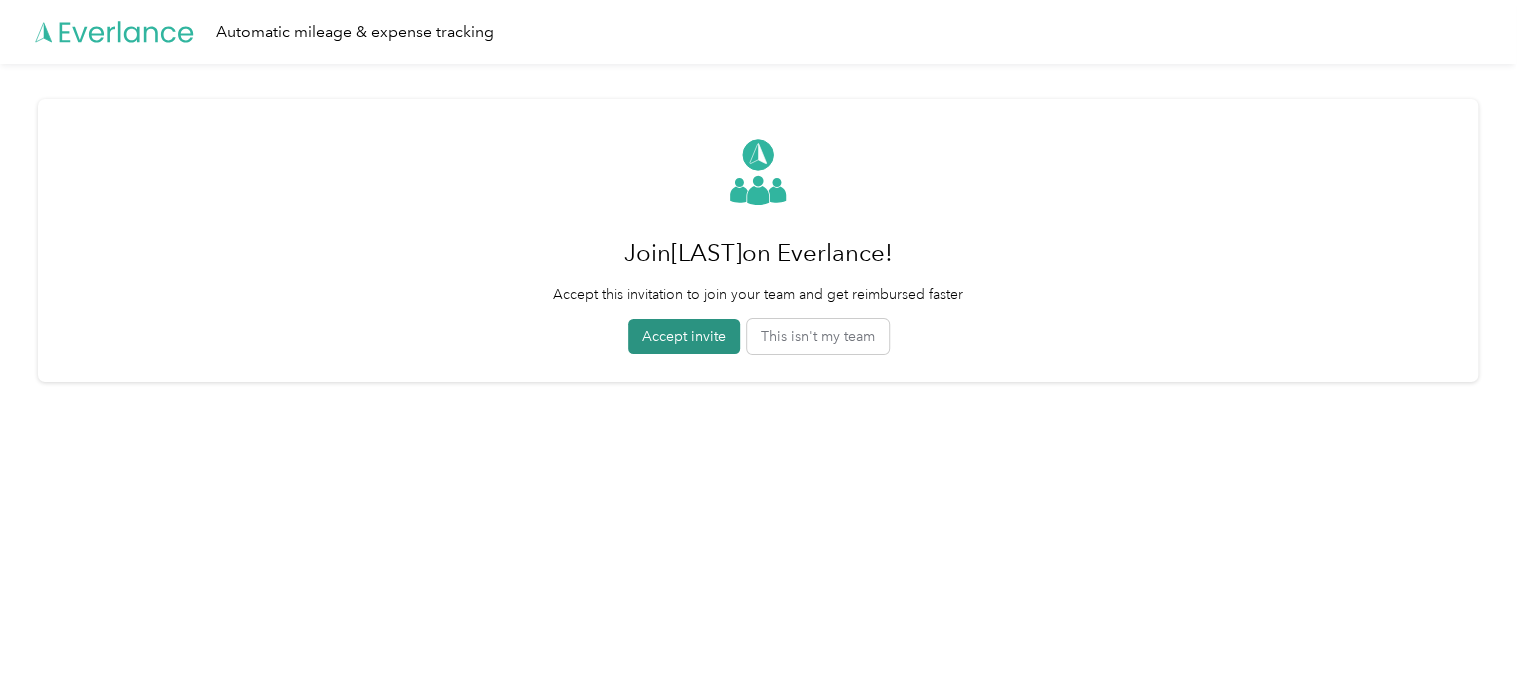 click on "Accept invite" at bounding box center [684, 336] 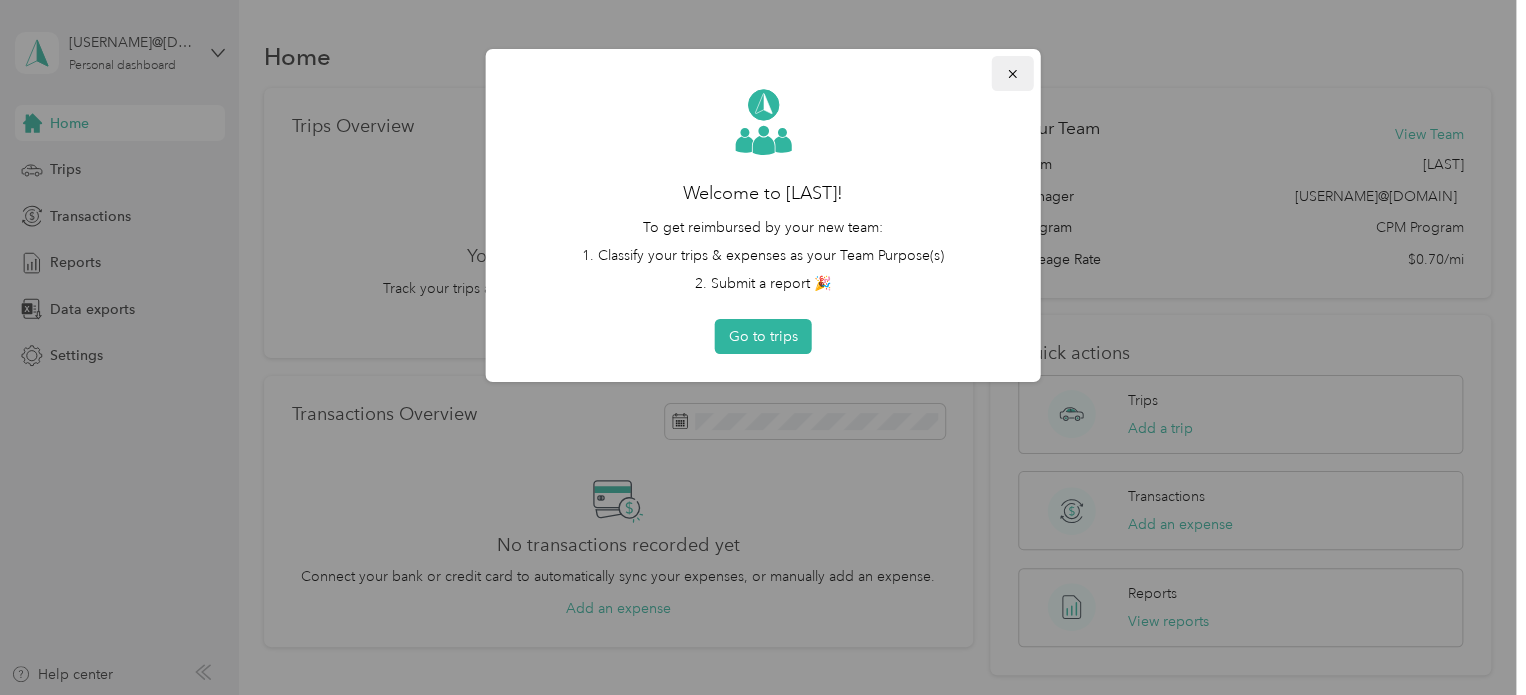 click 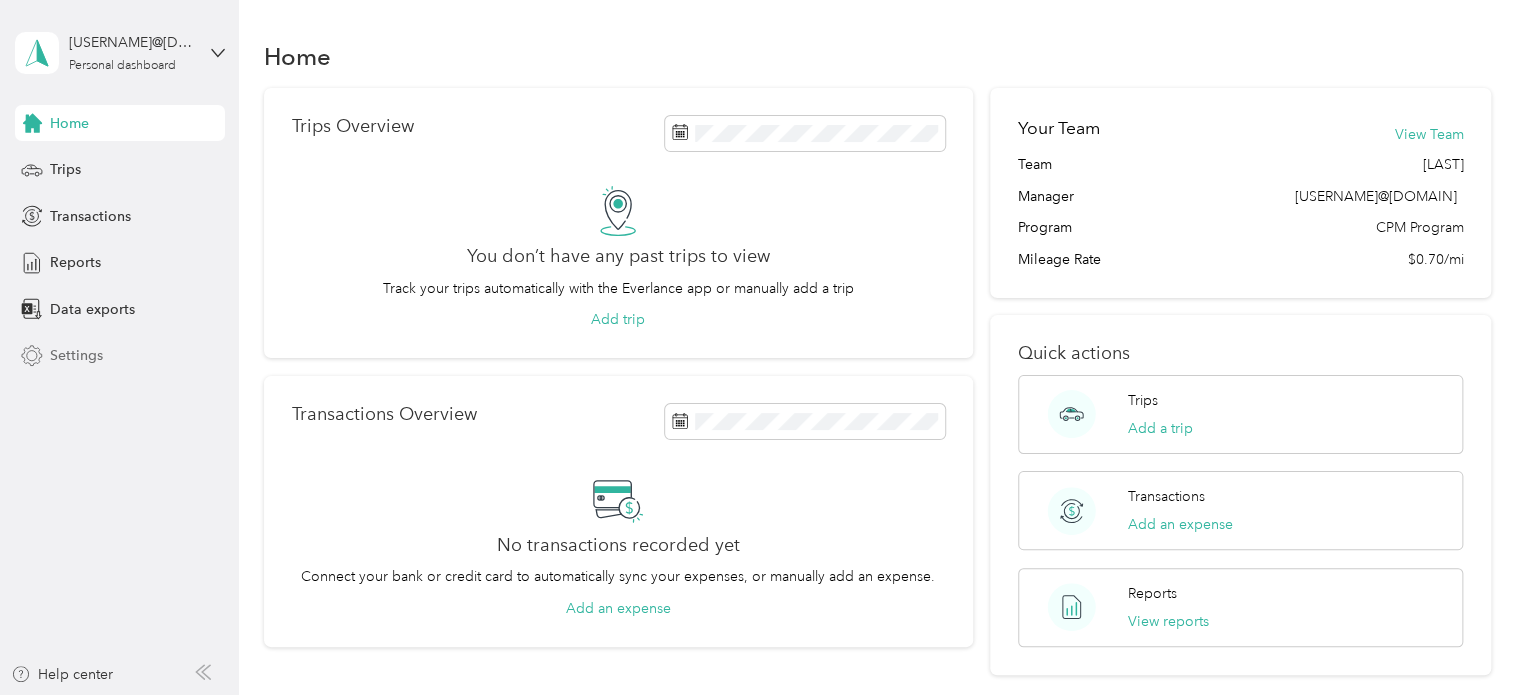 click on "Settings" at bounding box center [76, 355] 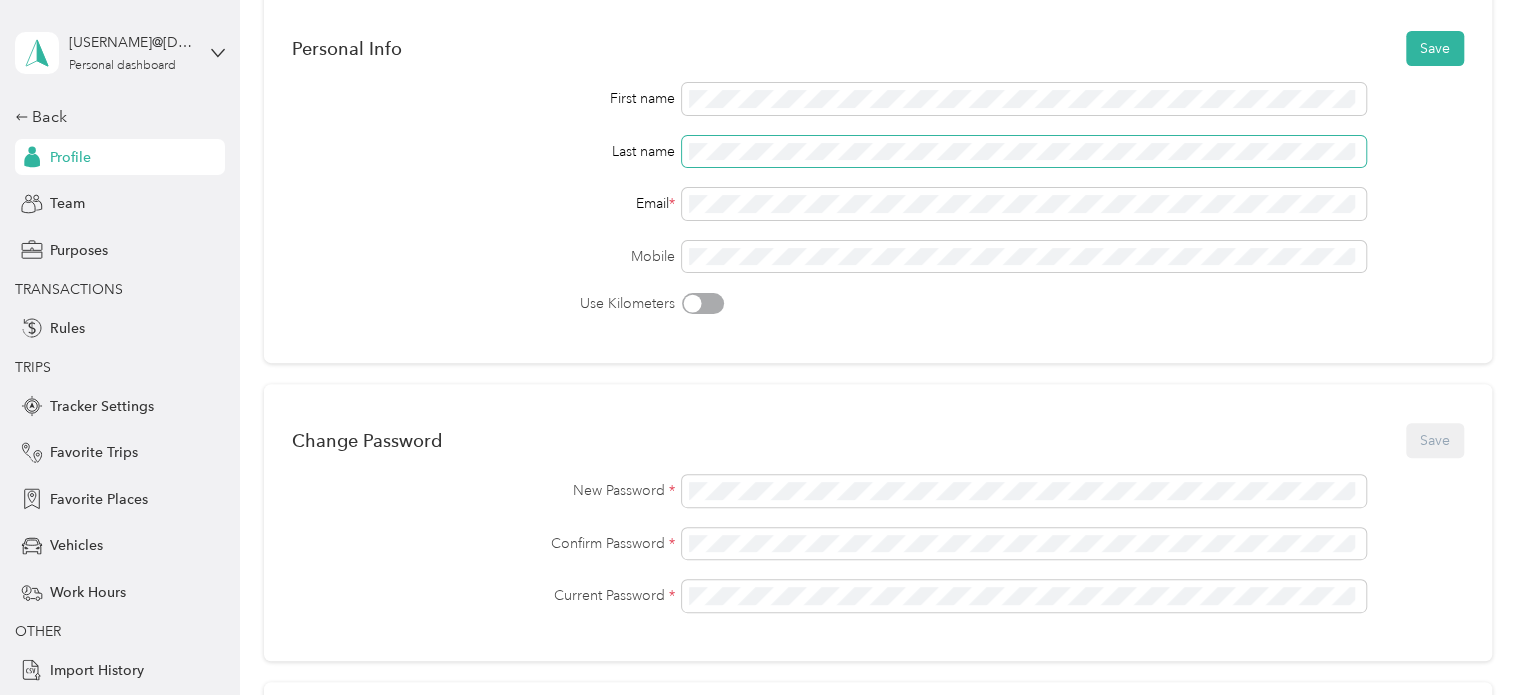 scroll, scrollTop: 0, scrollLeft: 0, axis: both 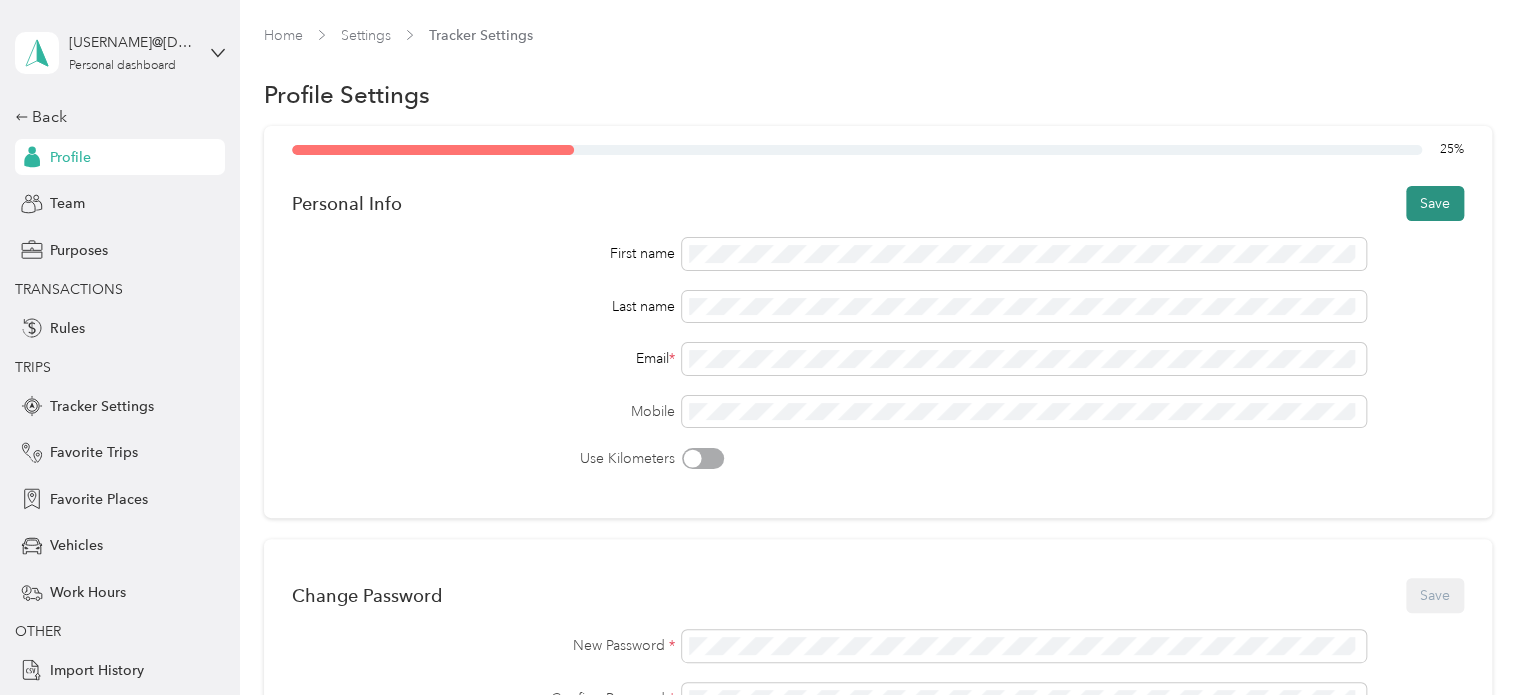 click on "Save" at bounding box center [1435, 203] 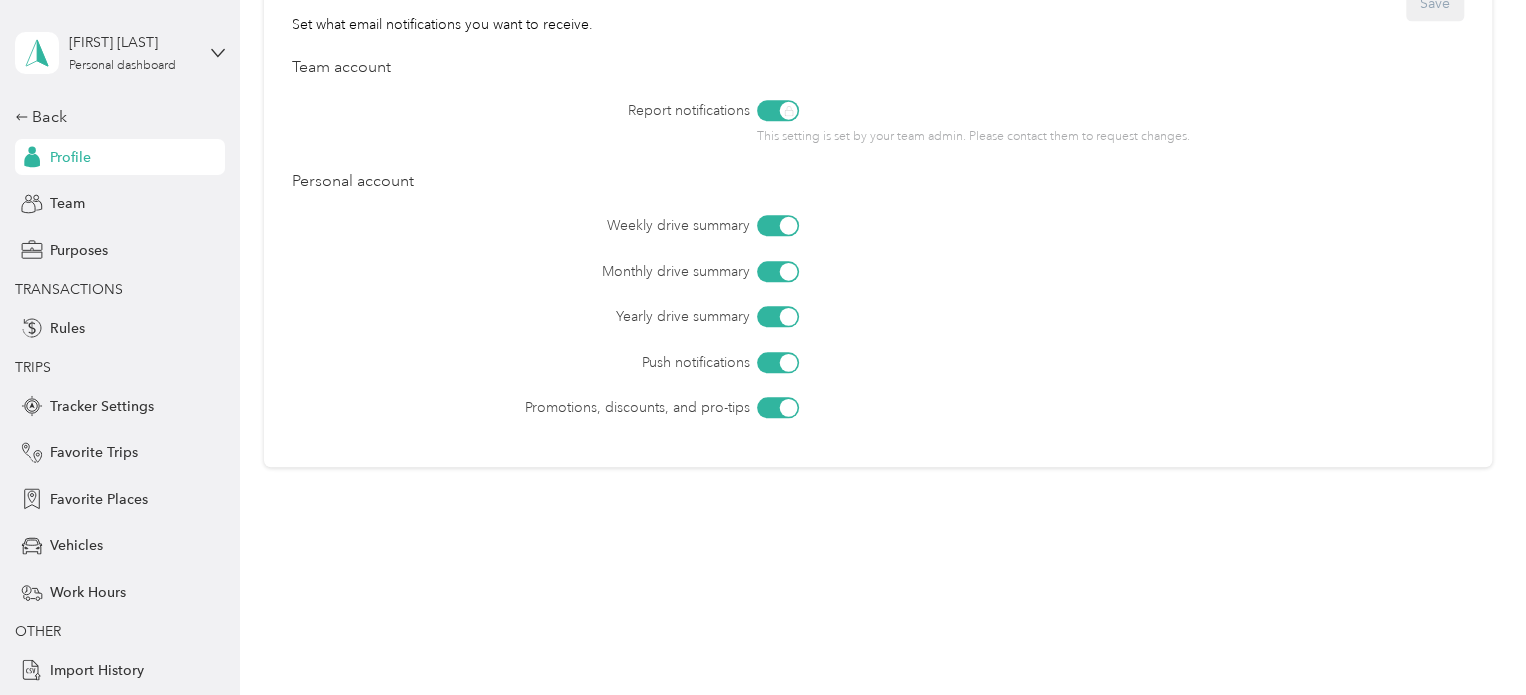 scroll, scrollTop: 500, scrollLeft: 0, axis: vertical 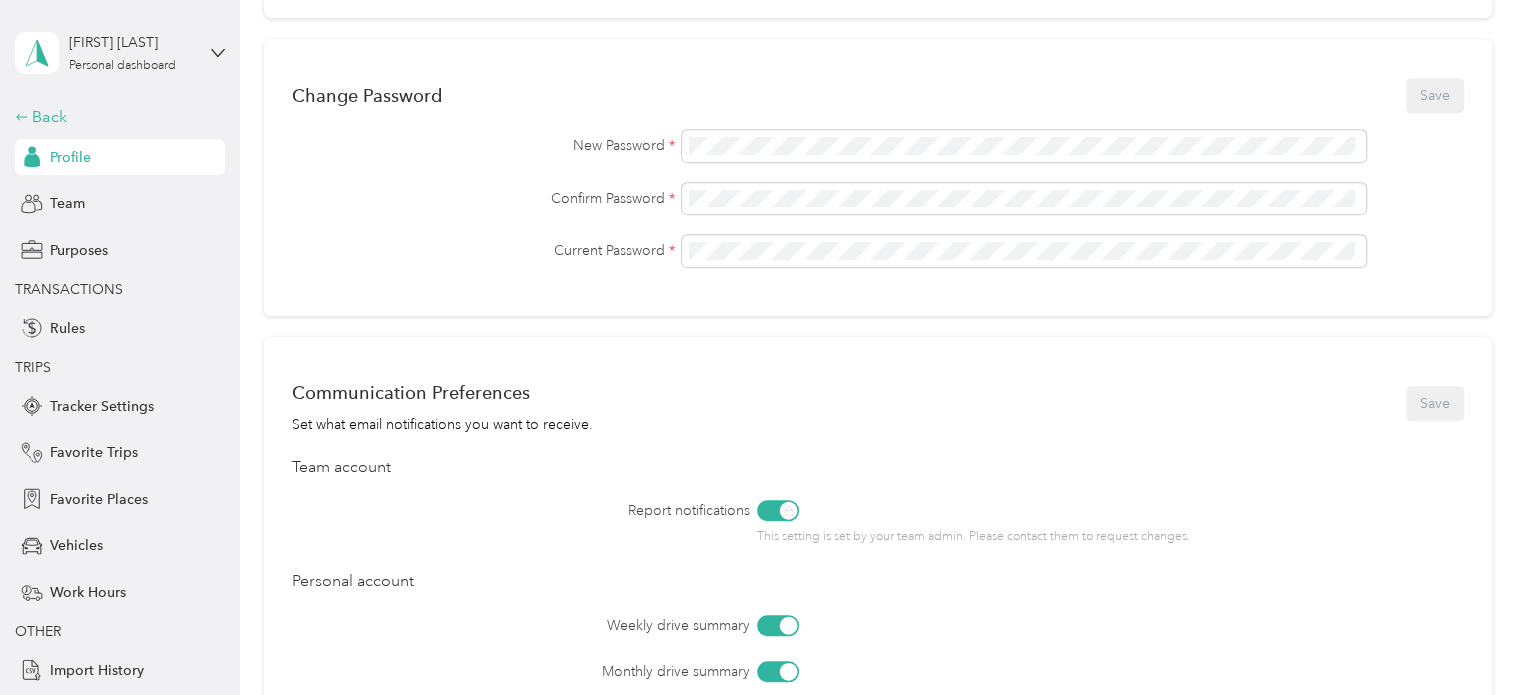 click on "Back" at bounding box center (115, 117) 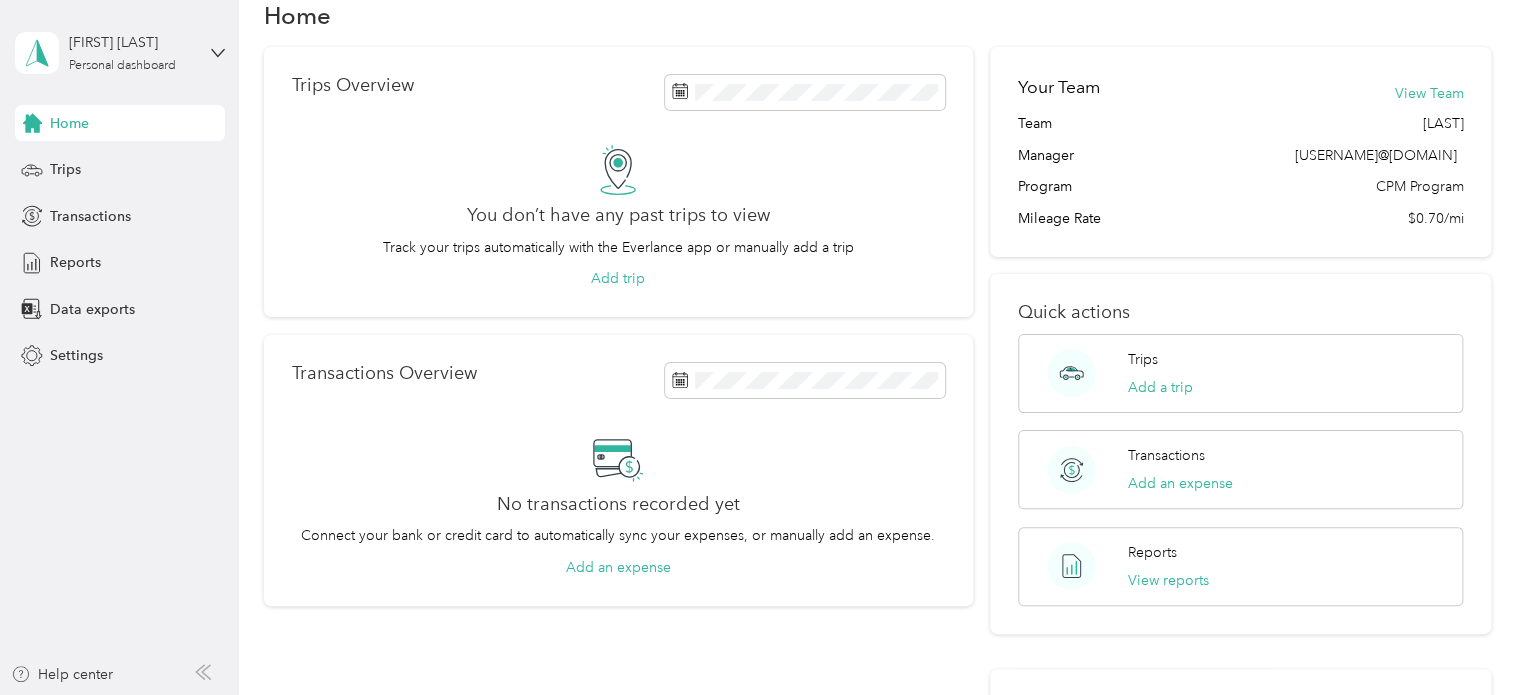 scroll, scrollTop: 0, scrollLeft: 0, axis: both 